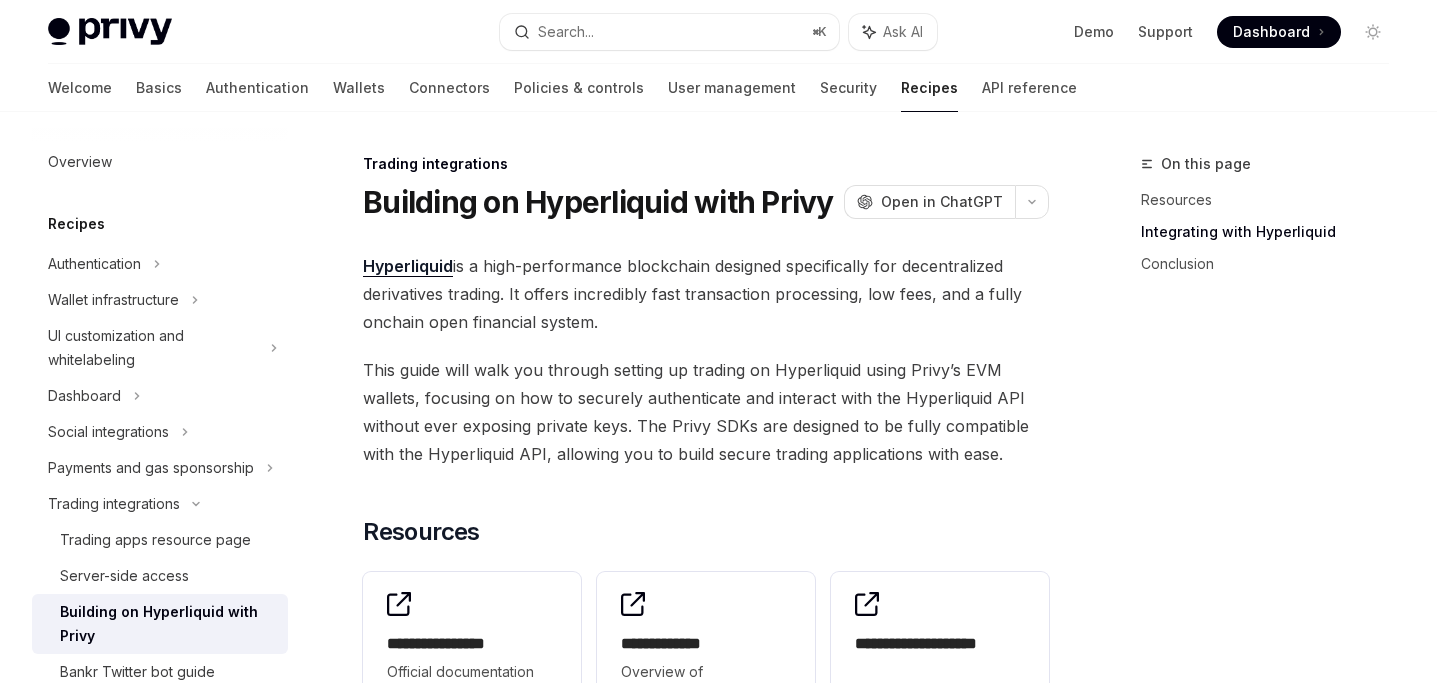 scroll, scrollTop: 772, scrollLeft: 0, axis: vertical 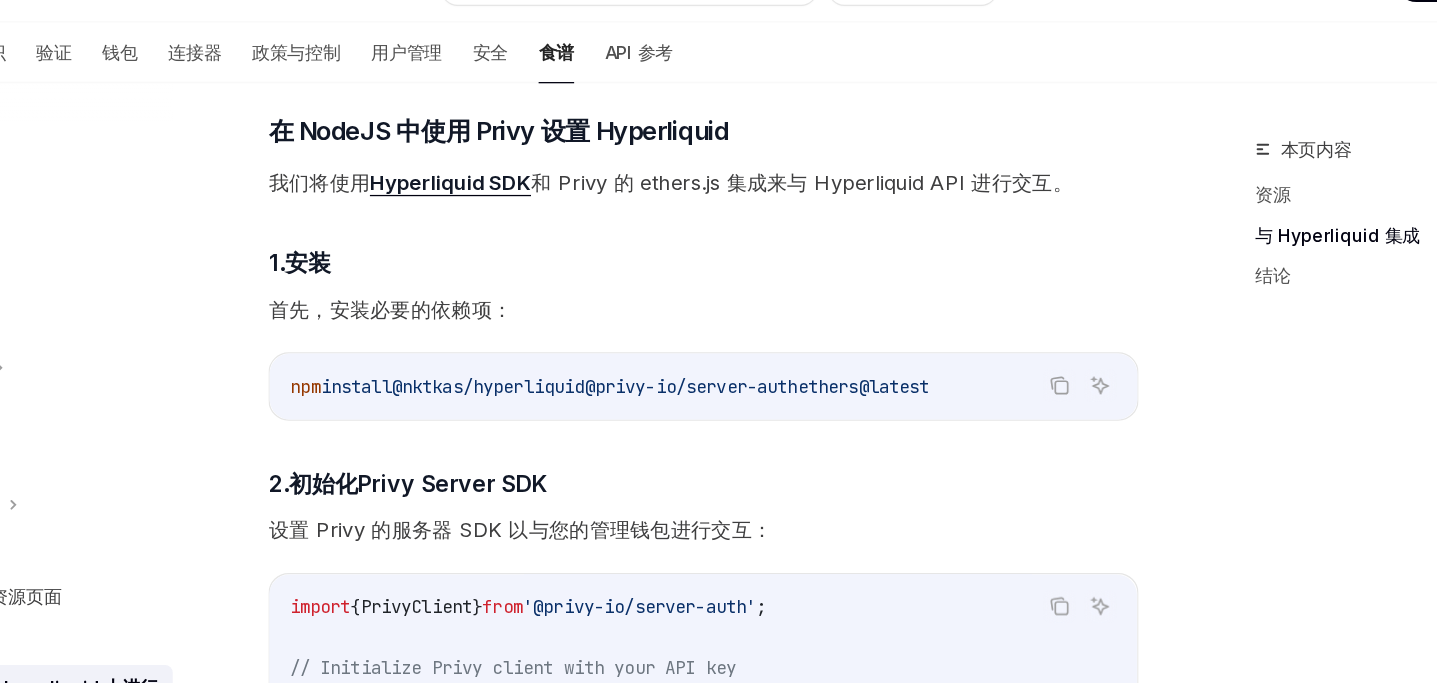 click on "Hyperliquid SDK" at bounding box center (506, 190) 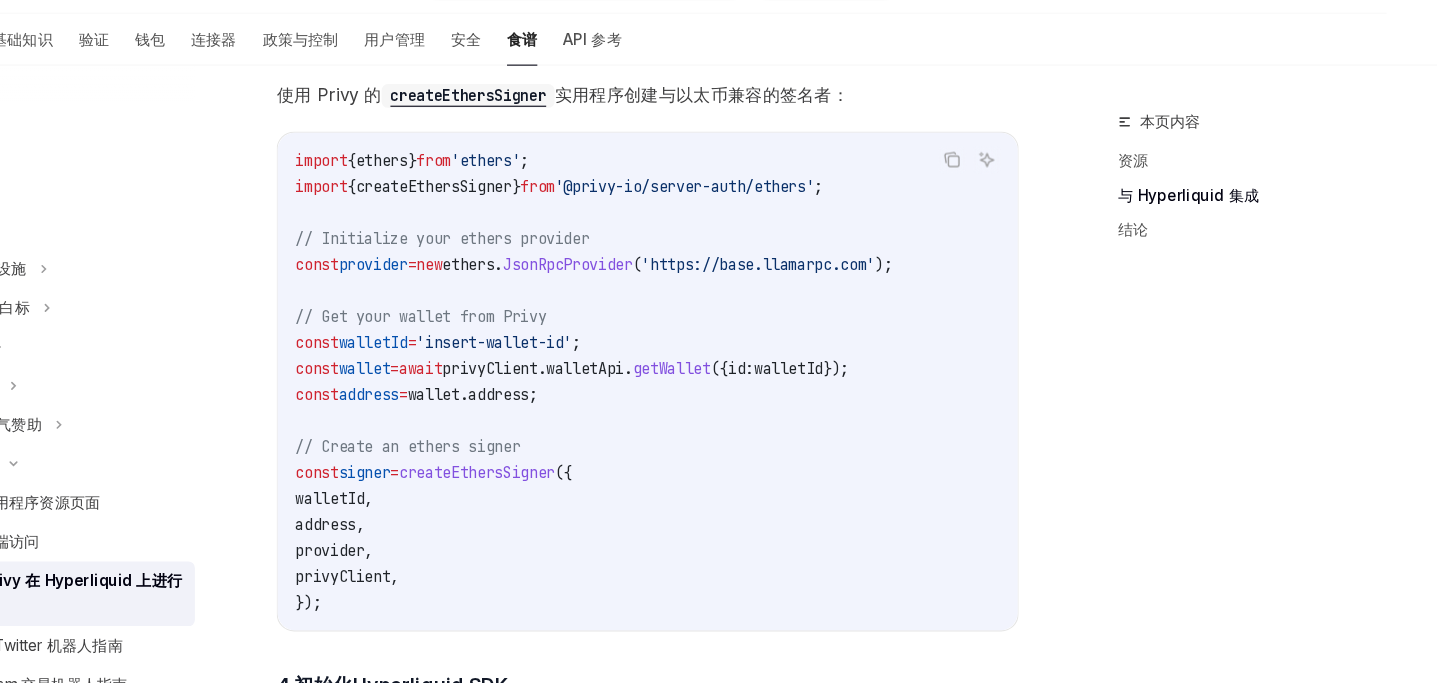 scroll, scrollTop: 1443, scrollLeft: 0, axis: vertical 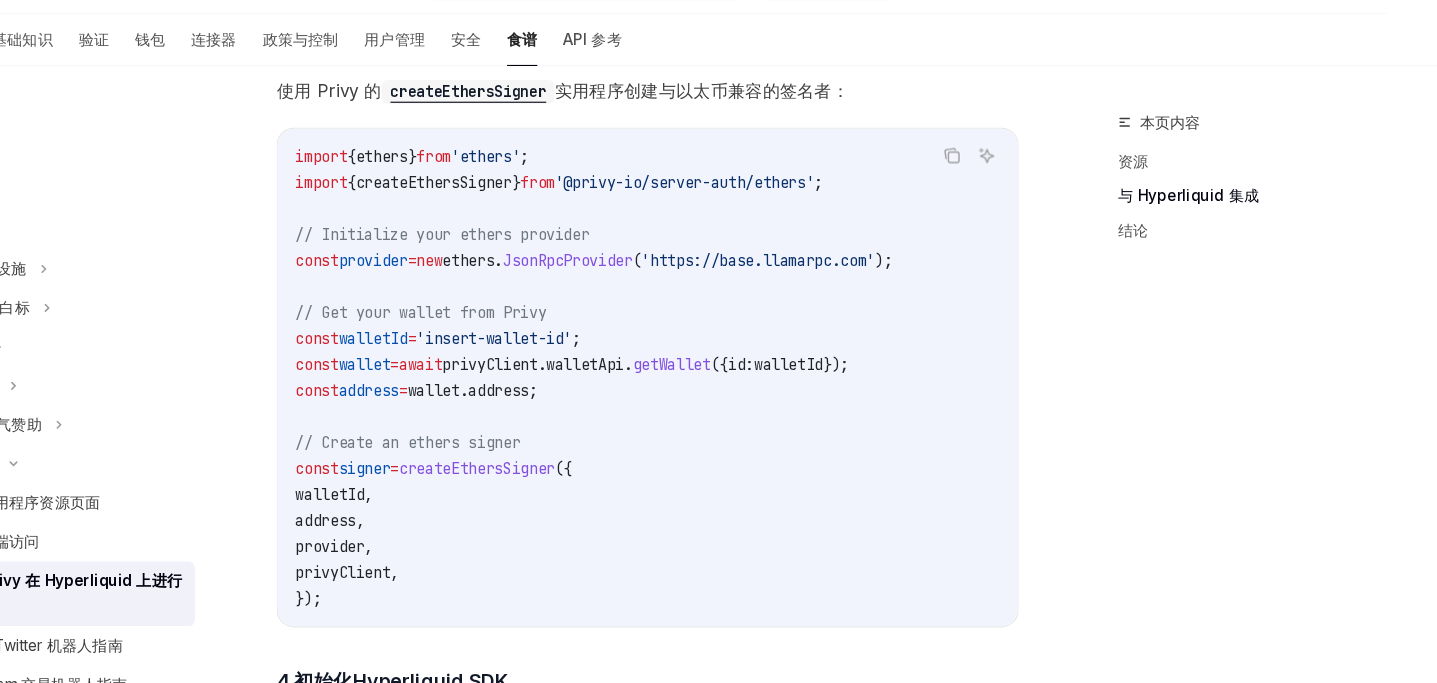 click on "createEthersSigner" at bounding box center [548, 484] 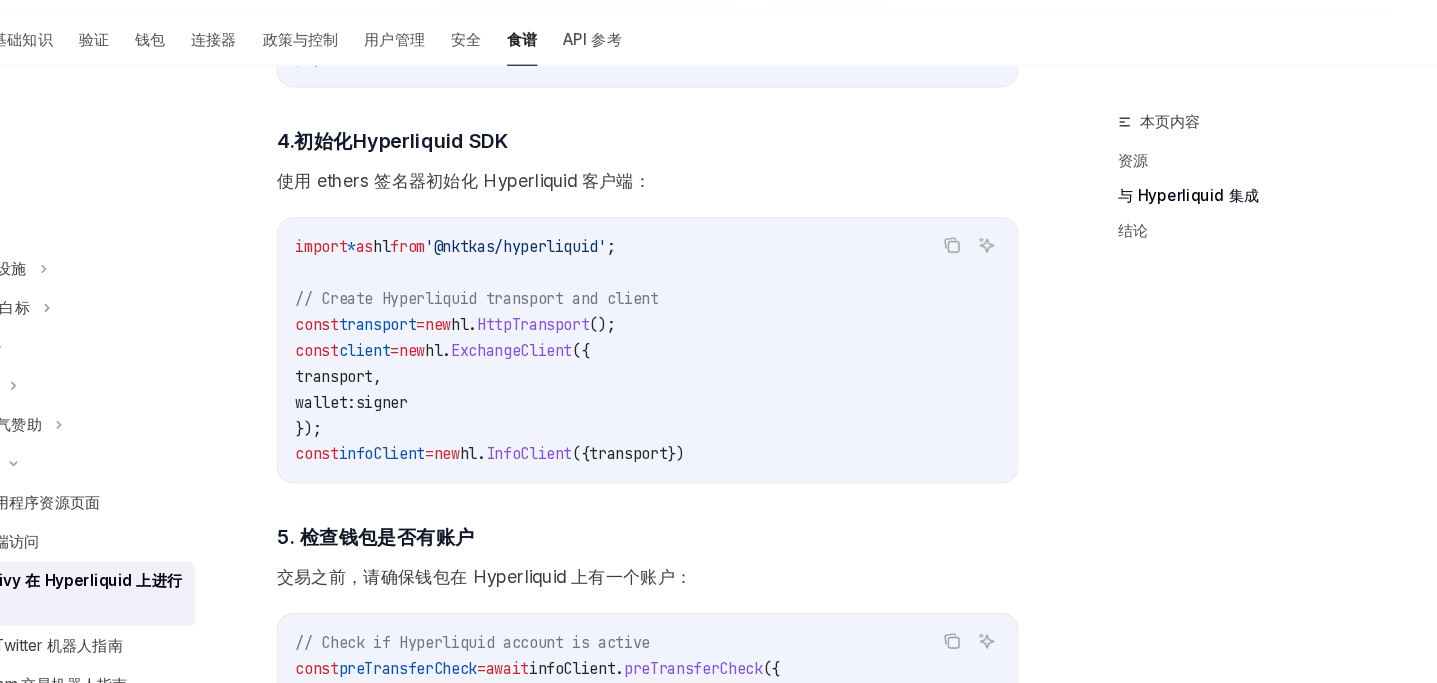 scroll, scrollTop: 1944, scrollLeft: 0, axis: vertical 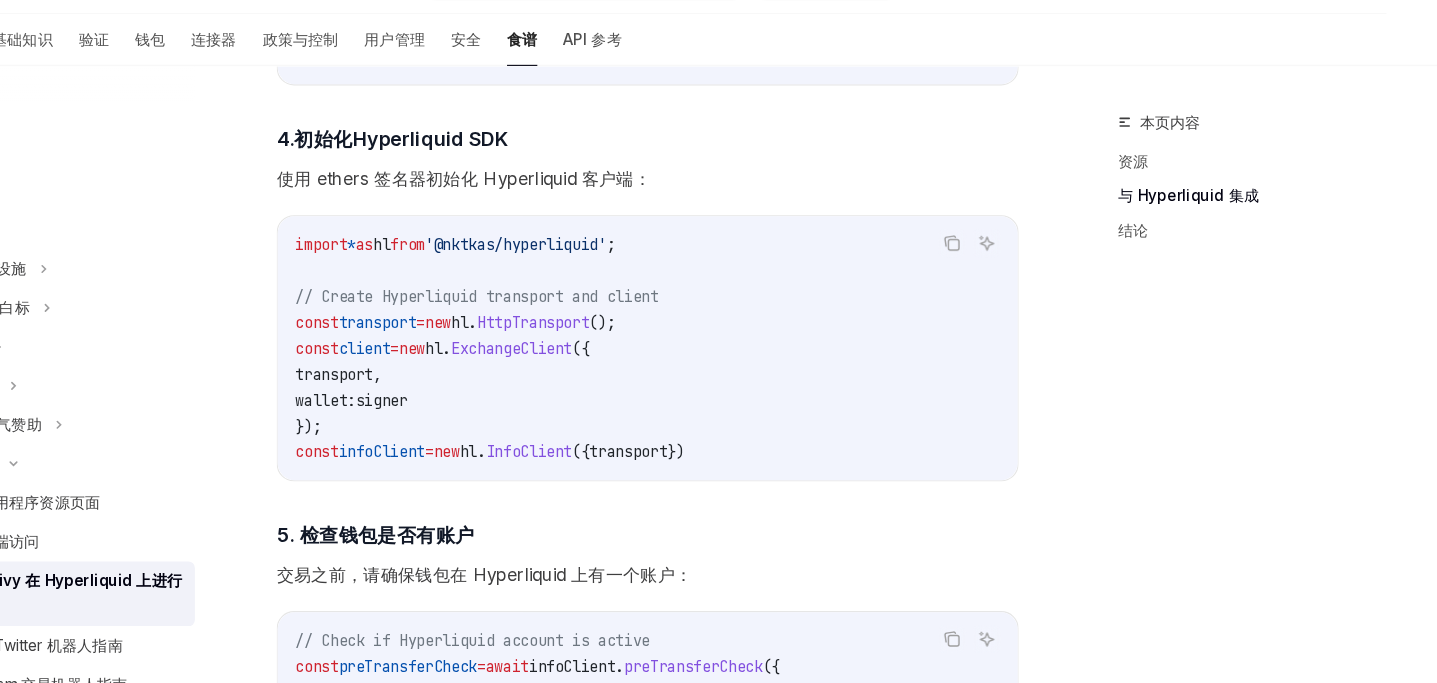 click on "signer" at bounding box center (460, 421) 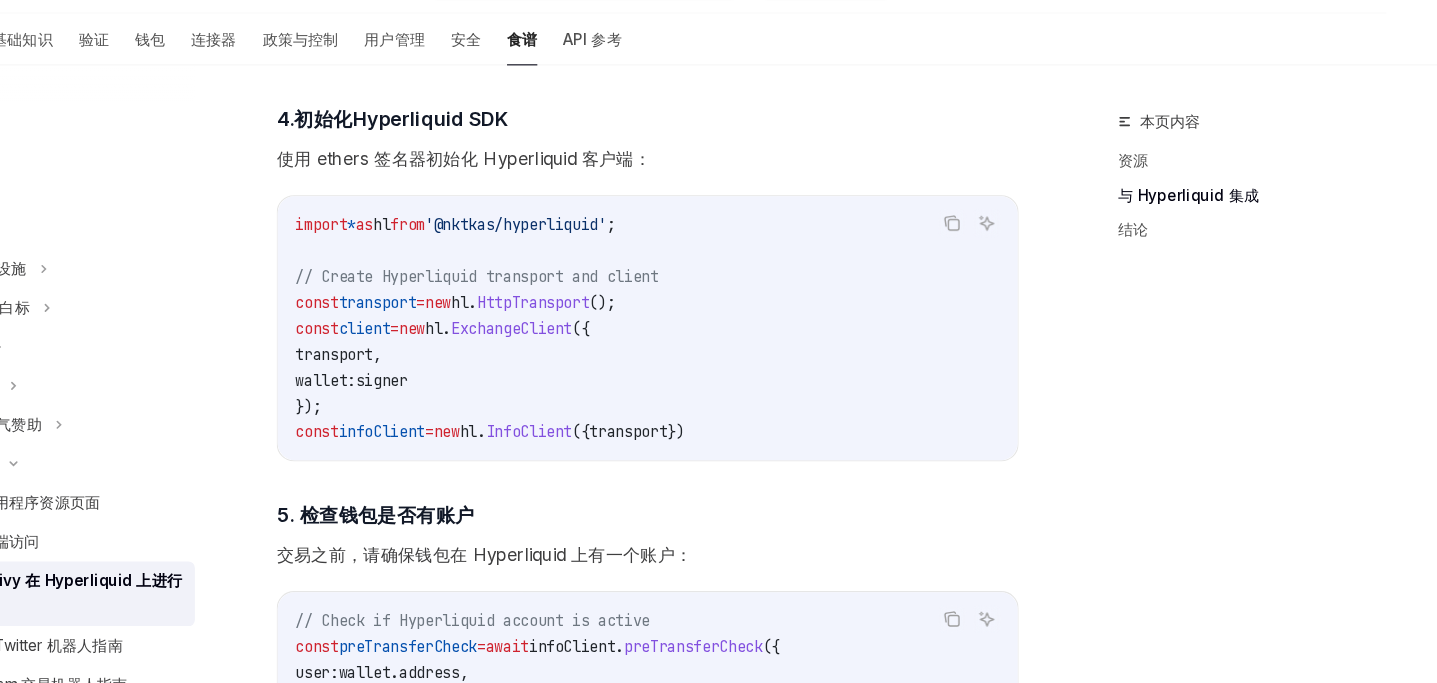 scroll, scrollTop: 1964, scrollLeft: 0, axis: vertical 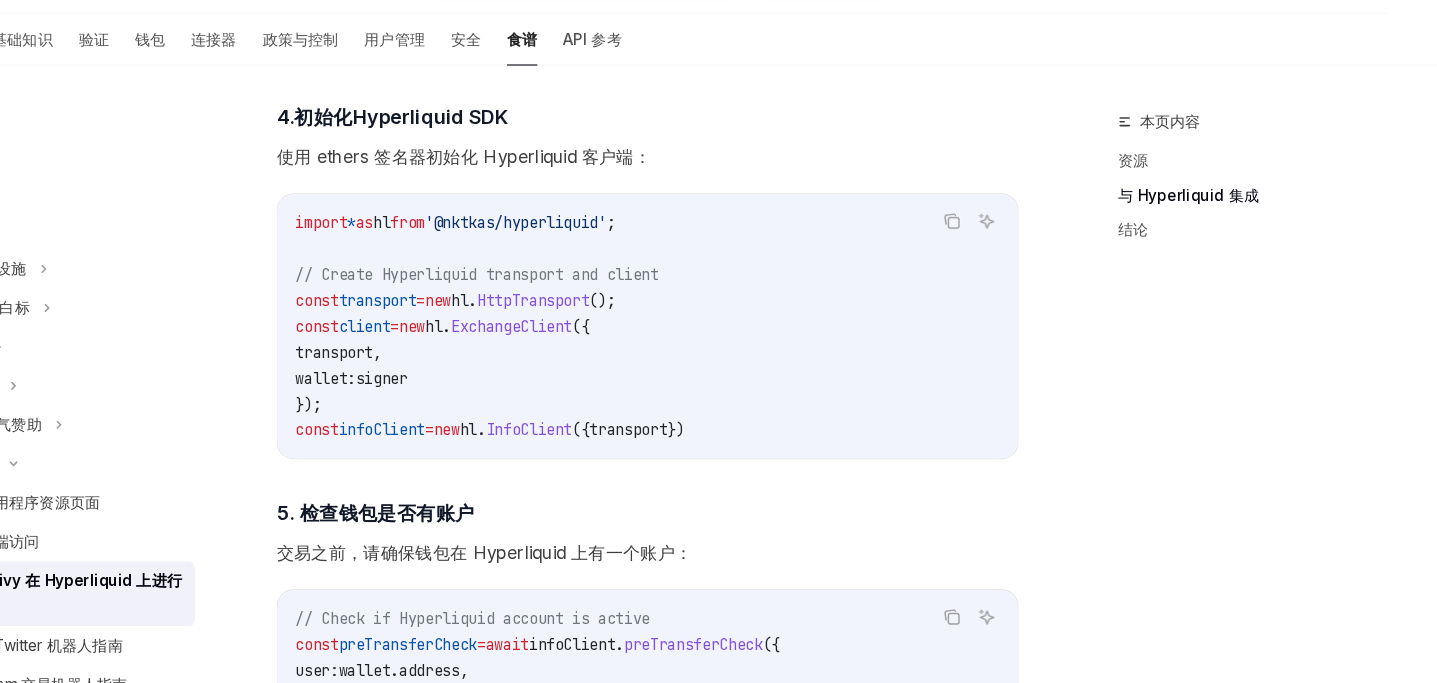click on "import  *  as  hl  from  '@nktkas/hyperliquid' ;
// Create Hyperliquid transport and client
const  transport  =  new  hl . HttpTransport ();
const  client  =  new  hl . ExchangeClient ({
transport ,
wallet:  signer
});
const  infoClient  =  new  hl . InfoClient ({  transport  })" at bounding box center (706, 353) 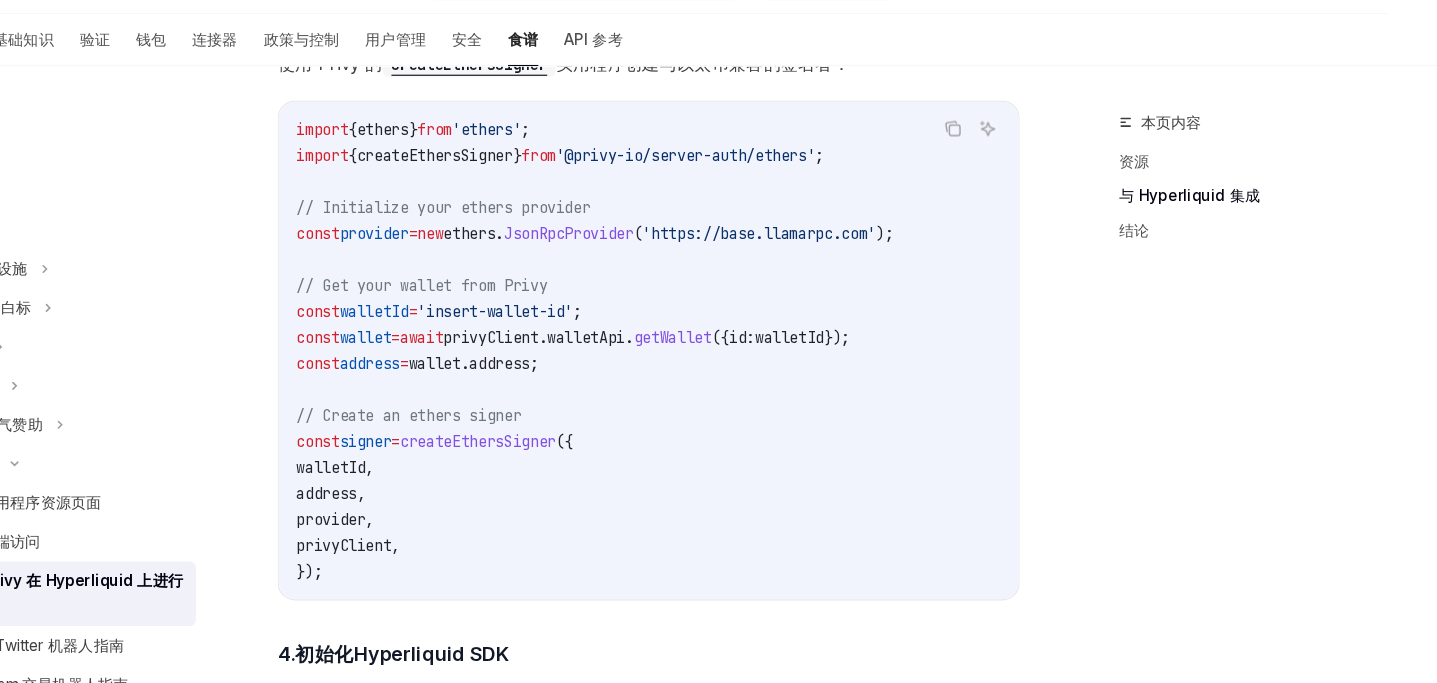 scroll, scrollTop: 1470, scrollLeft: 0, axis: vertical 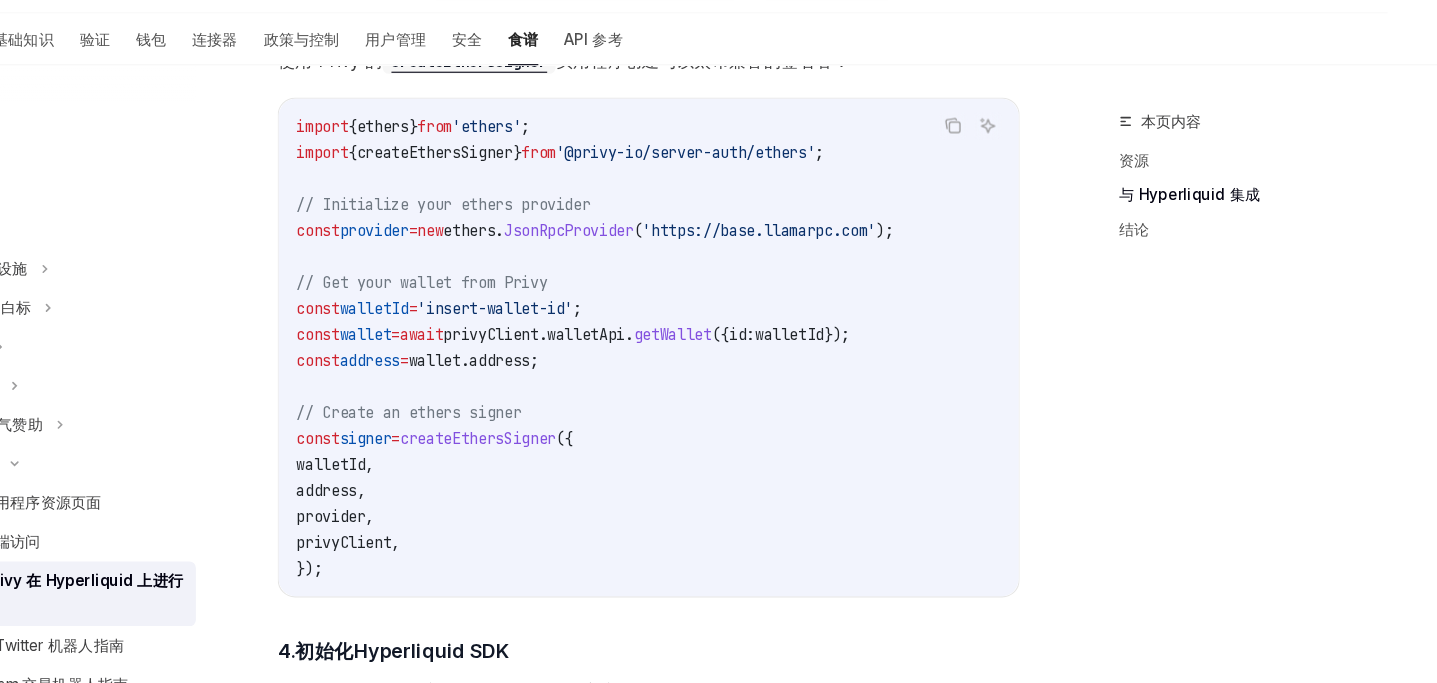 click on "address" at bounding box center [408, 505] 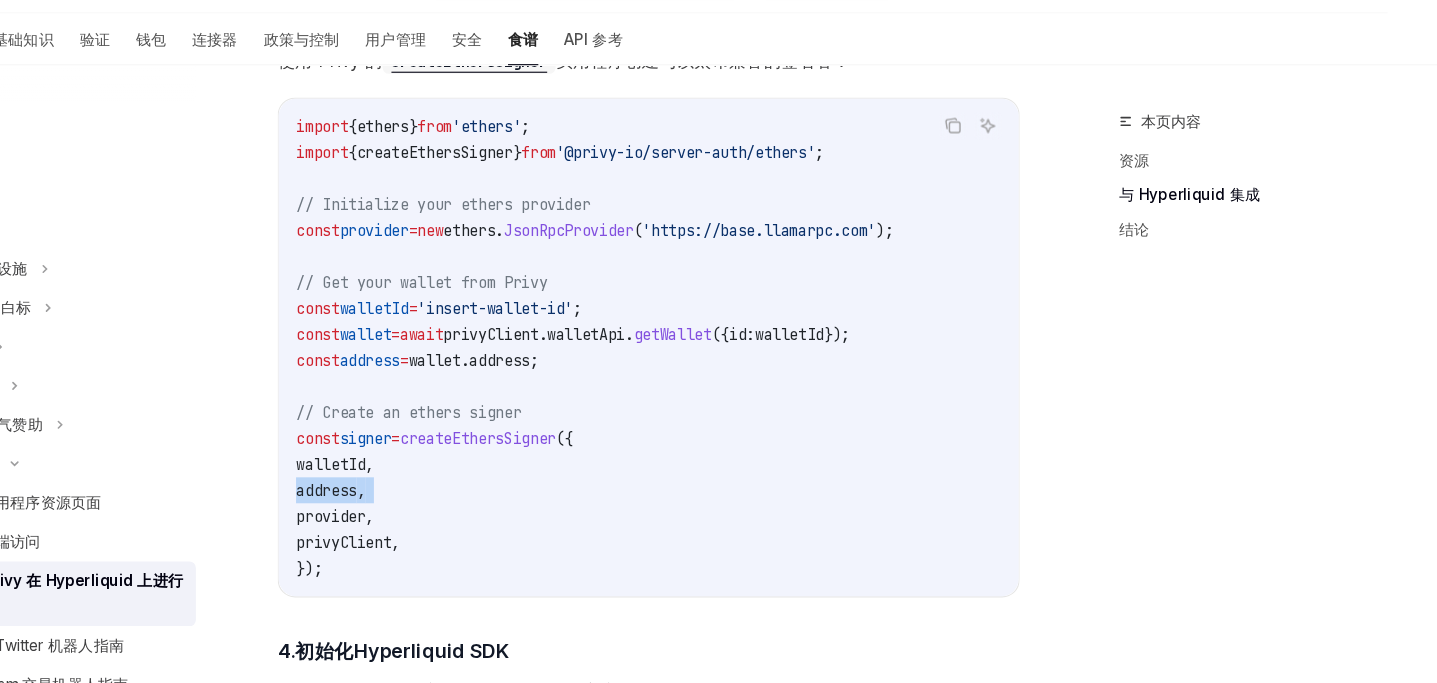 click on "provider" at bounding box center [412, 529] 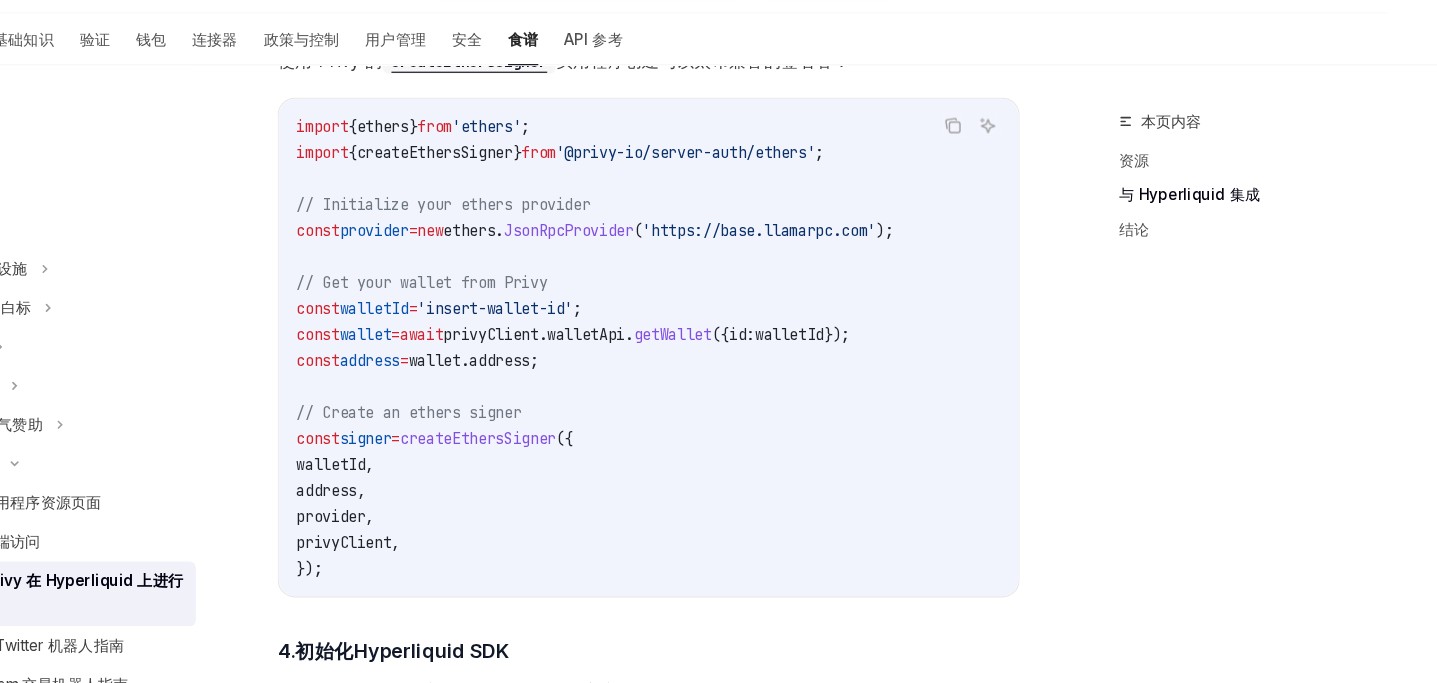 click on "provider" at bounding box center [412, 529] 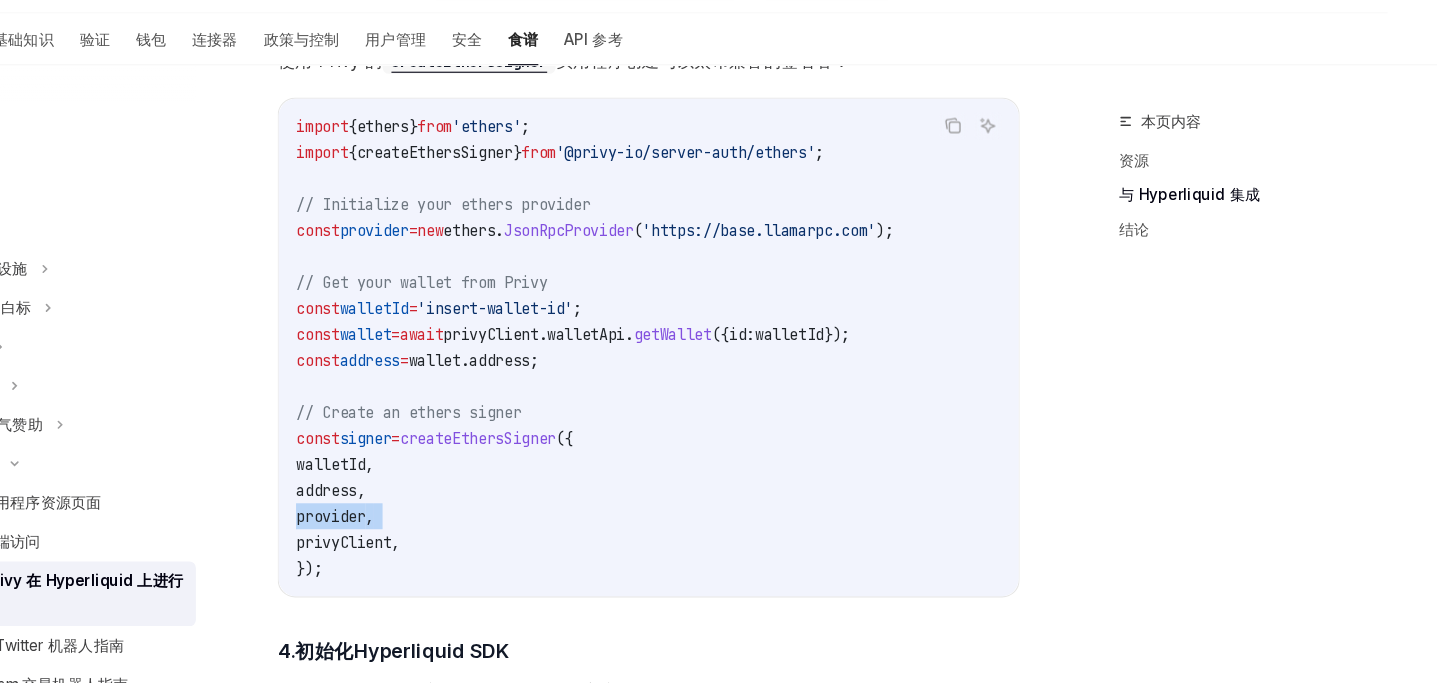 click on "privyClient" at bounding box center [424, 553] 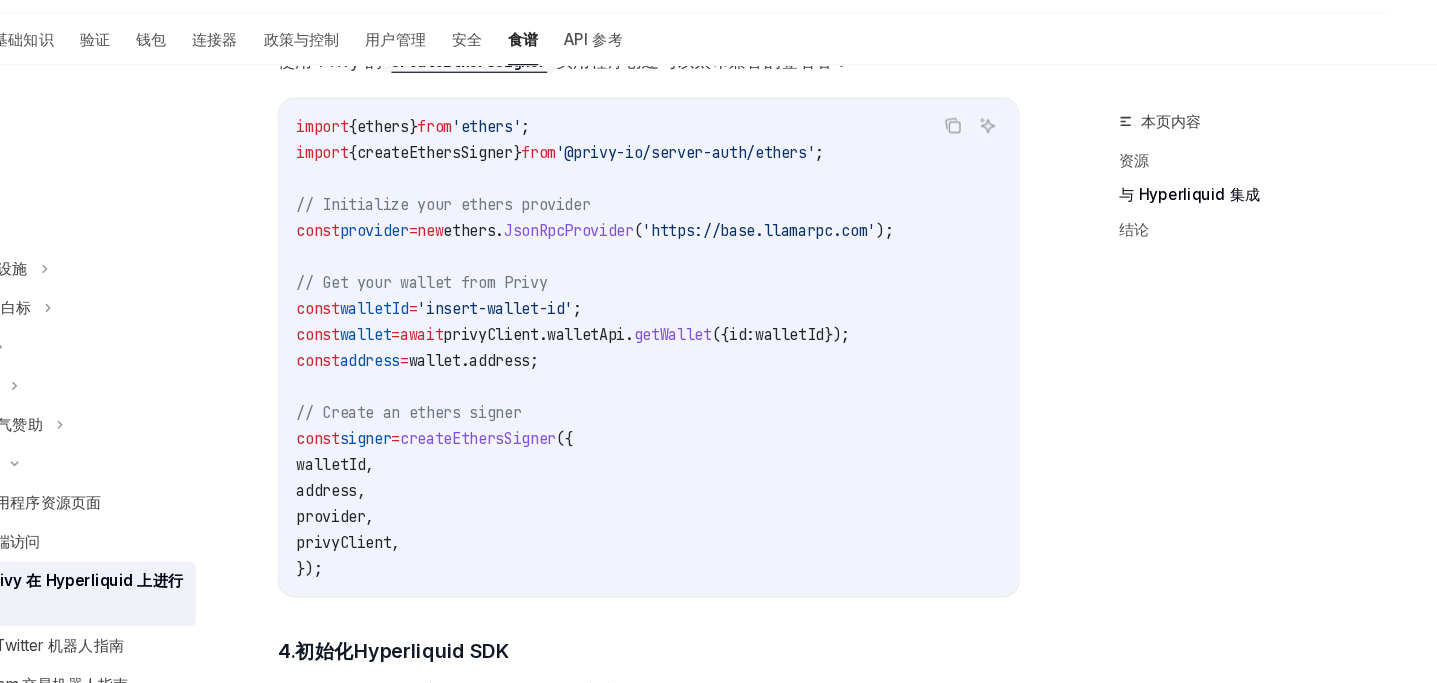 click on "privyClient" at bounding box center [424, 553] 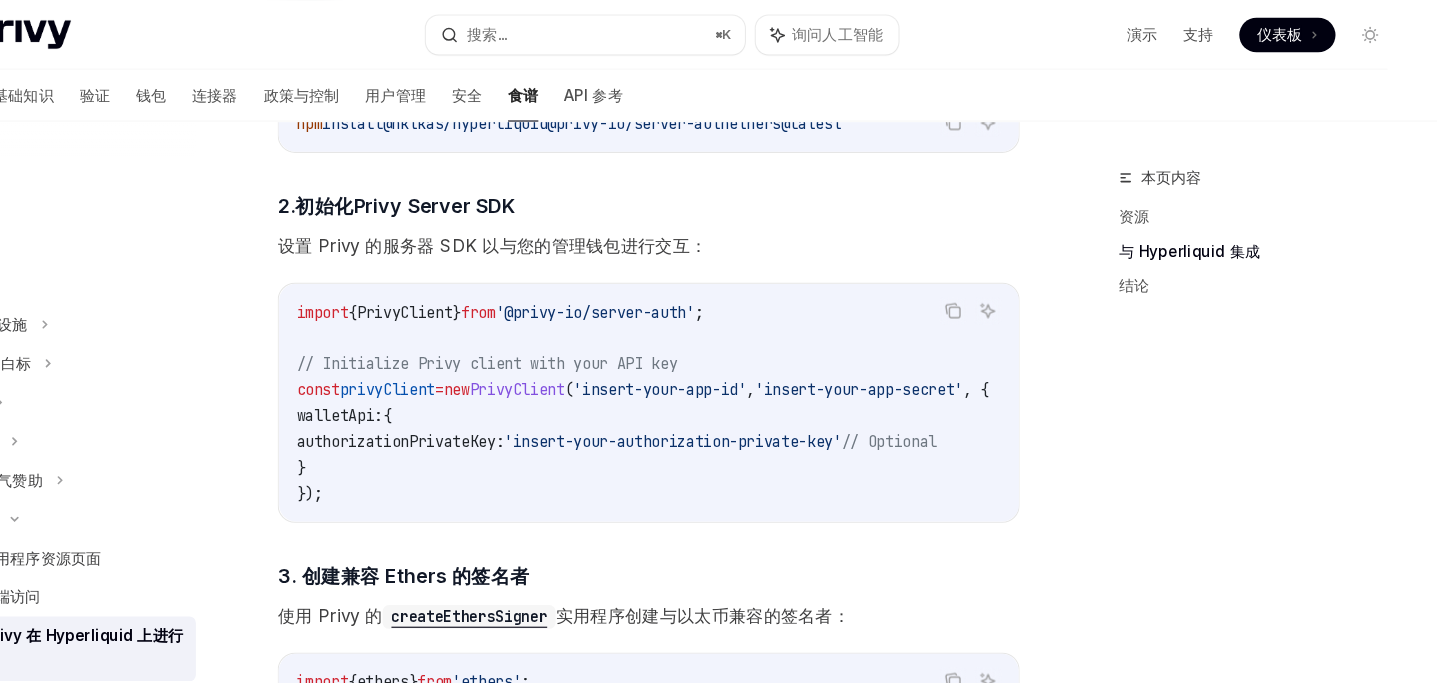 scroll, scrollTop: 987, scrollLeft: 0, axis: vertical 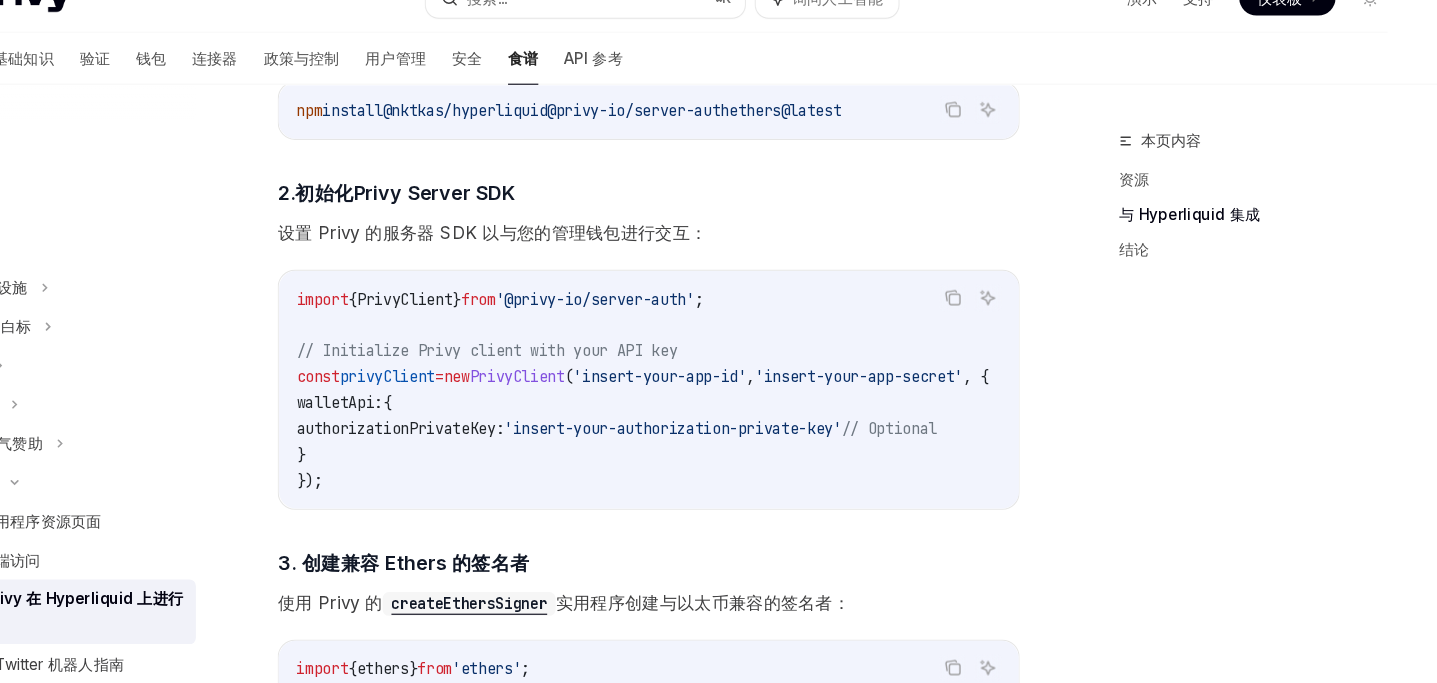 click on "privyClient" at bounding box center (464, 382) 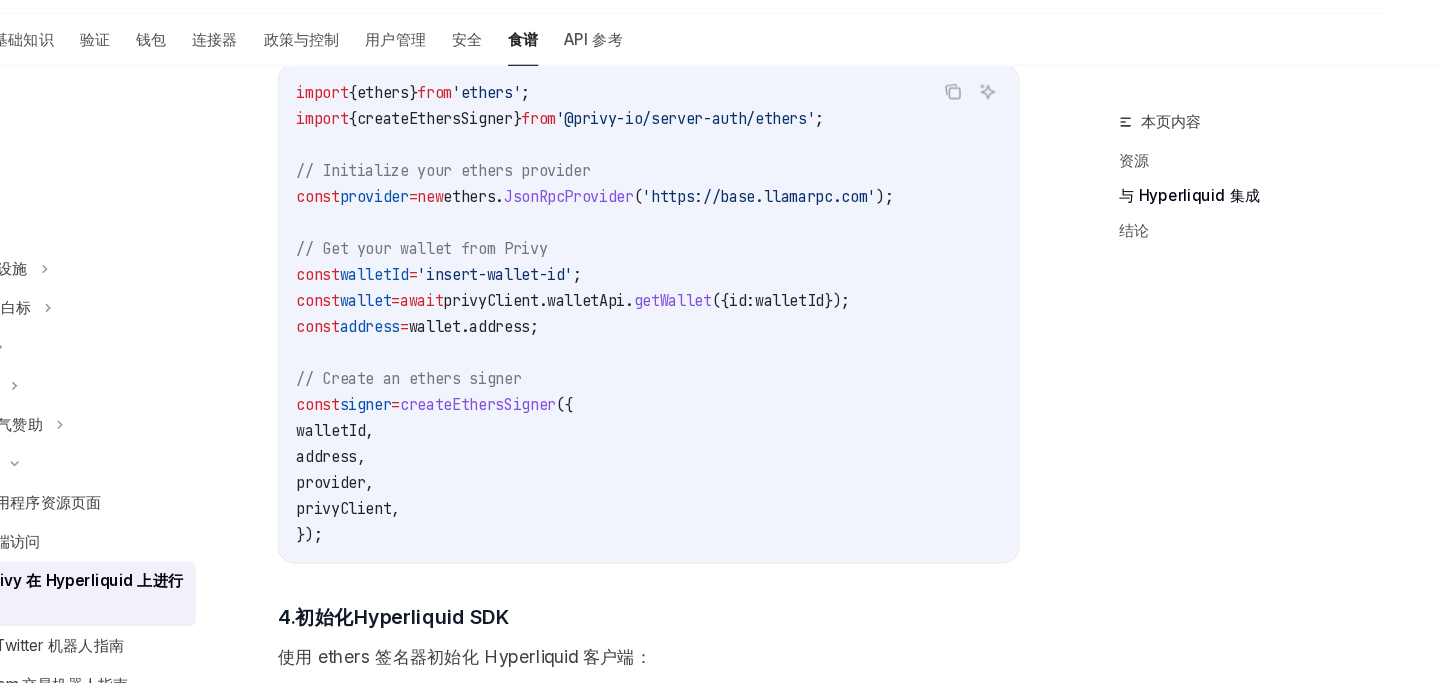 scroll, scrollTop: 1505, scrollLeft: 0, axis: vertical 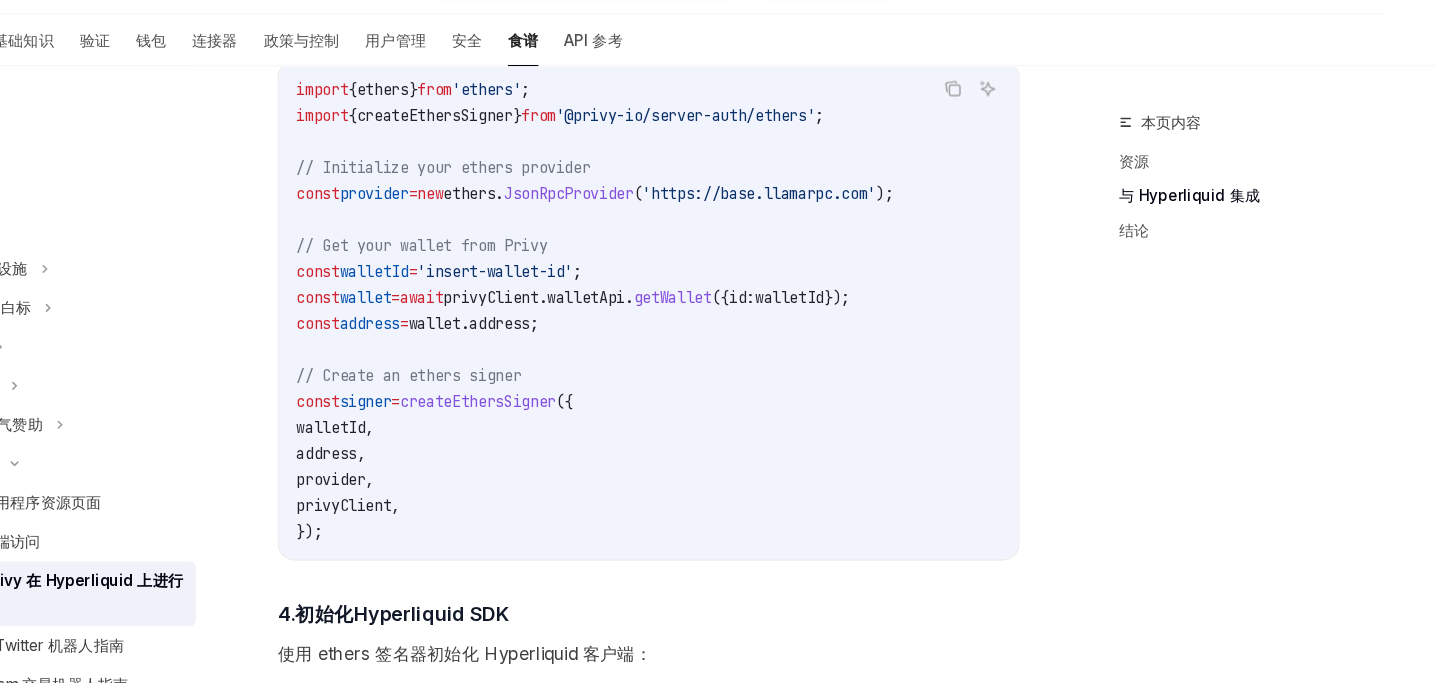 click on "privyClient" at bounding box center (560, 326) 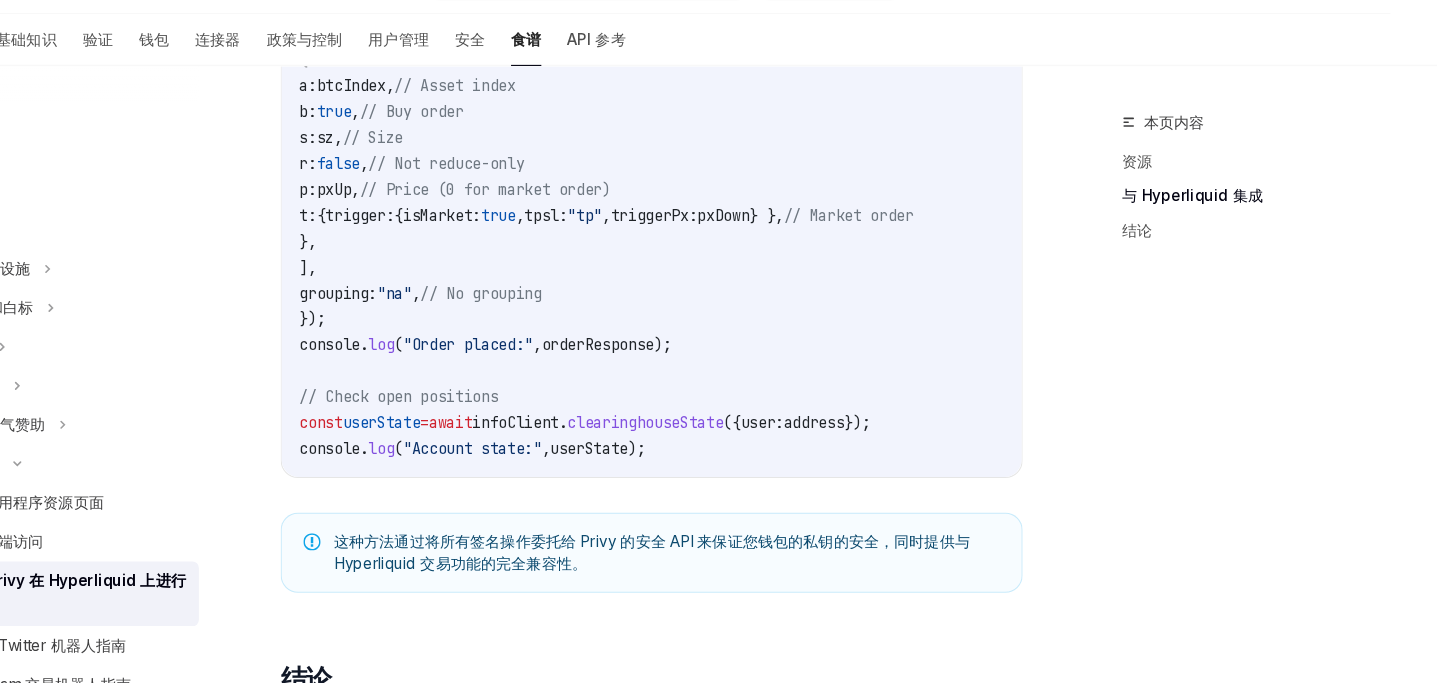 scroll, scrollTop: 3572, scrollLeft: 0, axis: vertical 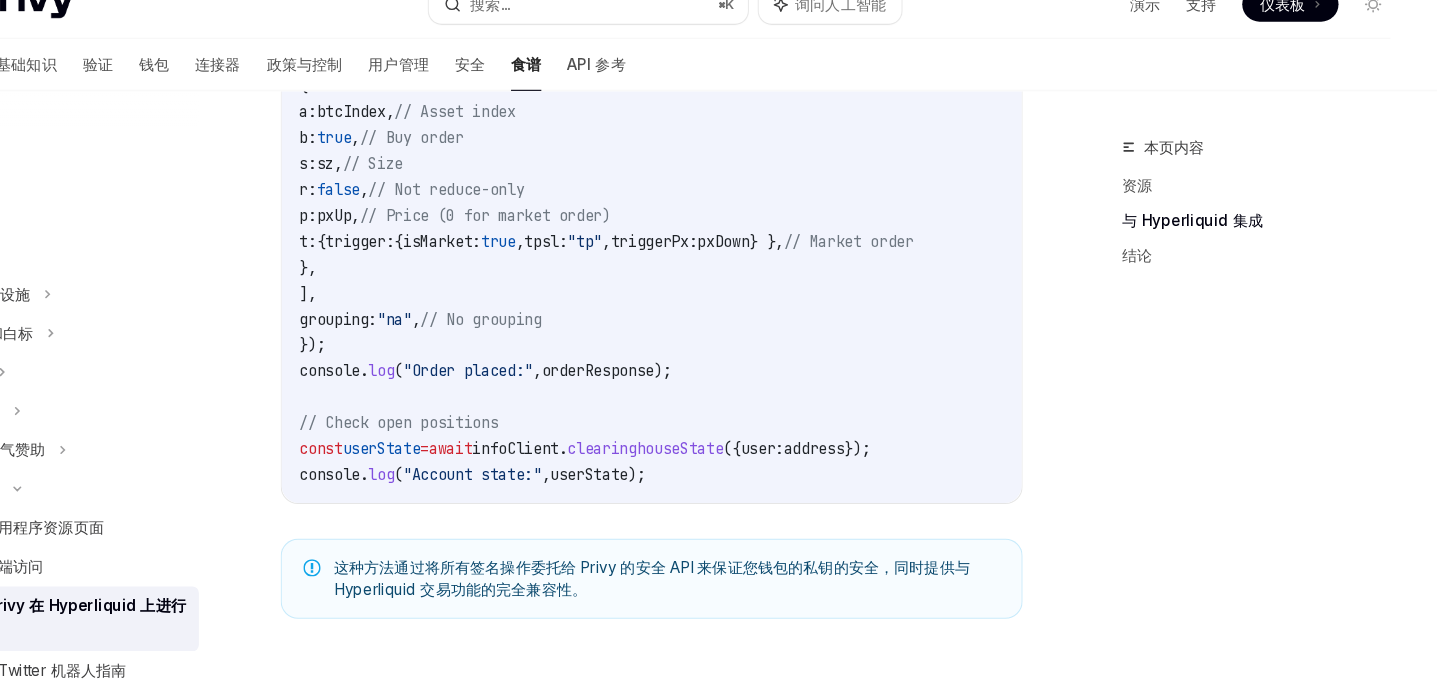 click on "// Place a market order
const  orderResponse  =  await  client . order ({
orders:  [
{
a:  btcIndex ,  // Asset index
b:  true ,  // Buy order
s:  sz ,  // Size
r:  false ,  // Not reduce-only
p:  pxUp ,  // Price (0 for market order)
t:  {  trigger:  {  isMarket:  true ,  tpsl:  "tp" ,  triggerPx:  pxDown  } },  // Market order
},
],
grouping:  "na" ,  // No grouping
});
console . log ( "Order placed:" ,  orderResponse );
// Check open positions
const  userState  =  await  infoClient . clearinghouseState ({  user:  address  });
console . log ( "Account state:" ,  userState );" at bounding box center [706, 251] 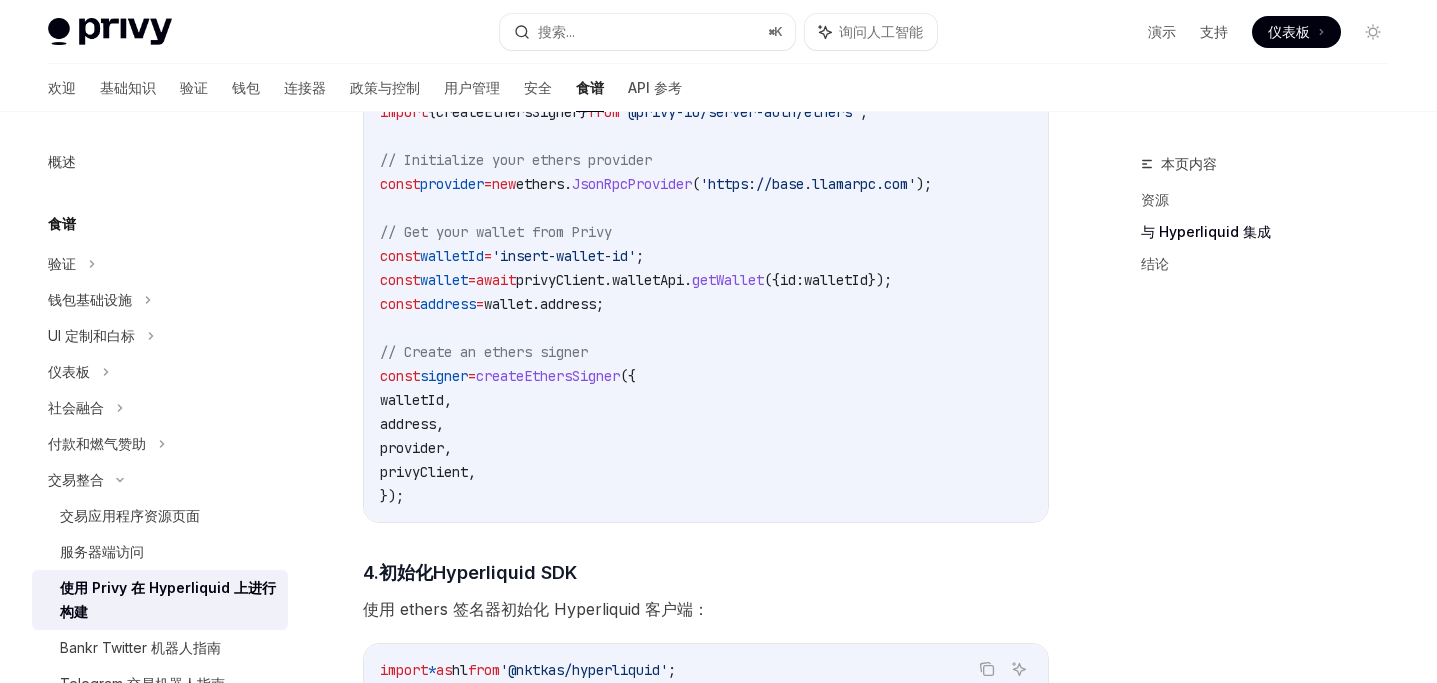 scroll, scrollTop: 1575, scrollLeft: 0, axis: vertical 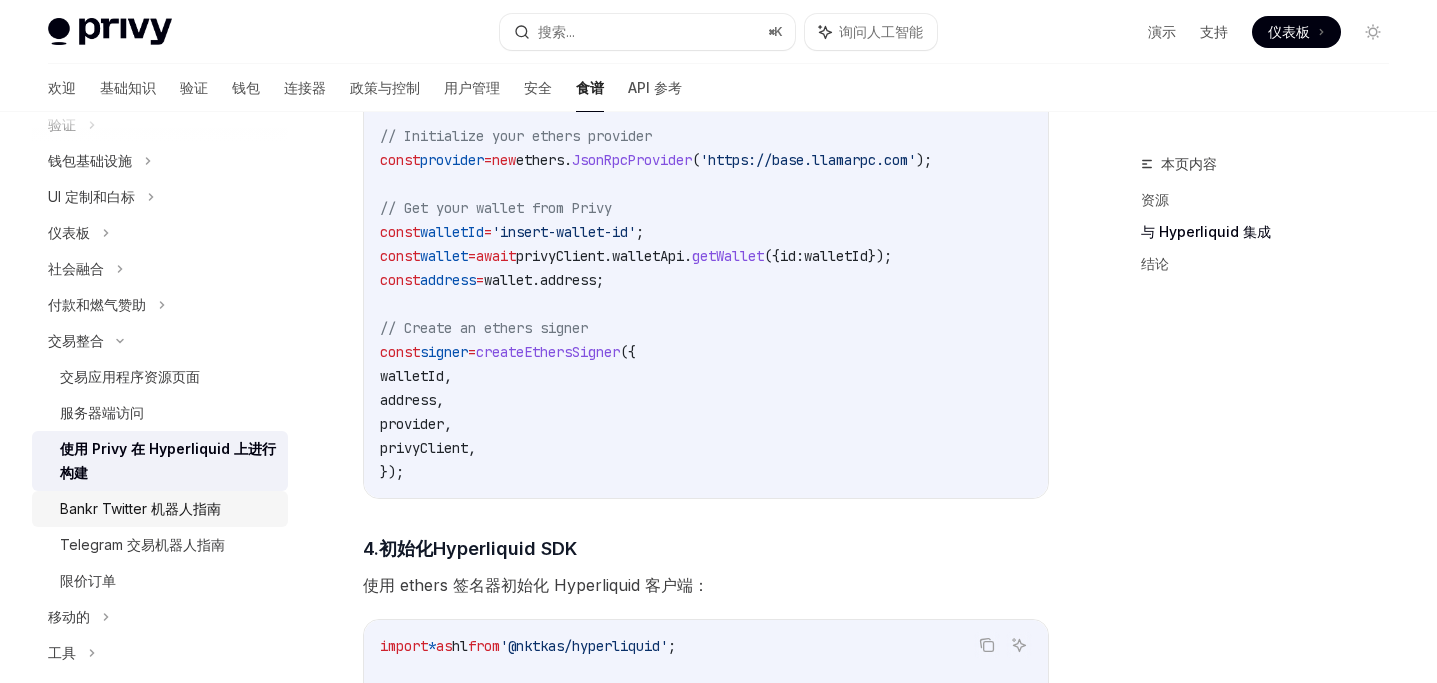 click on "Bankr Twitter 机器人指南" at bounding box center [140, 509] 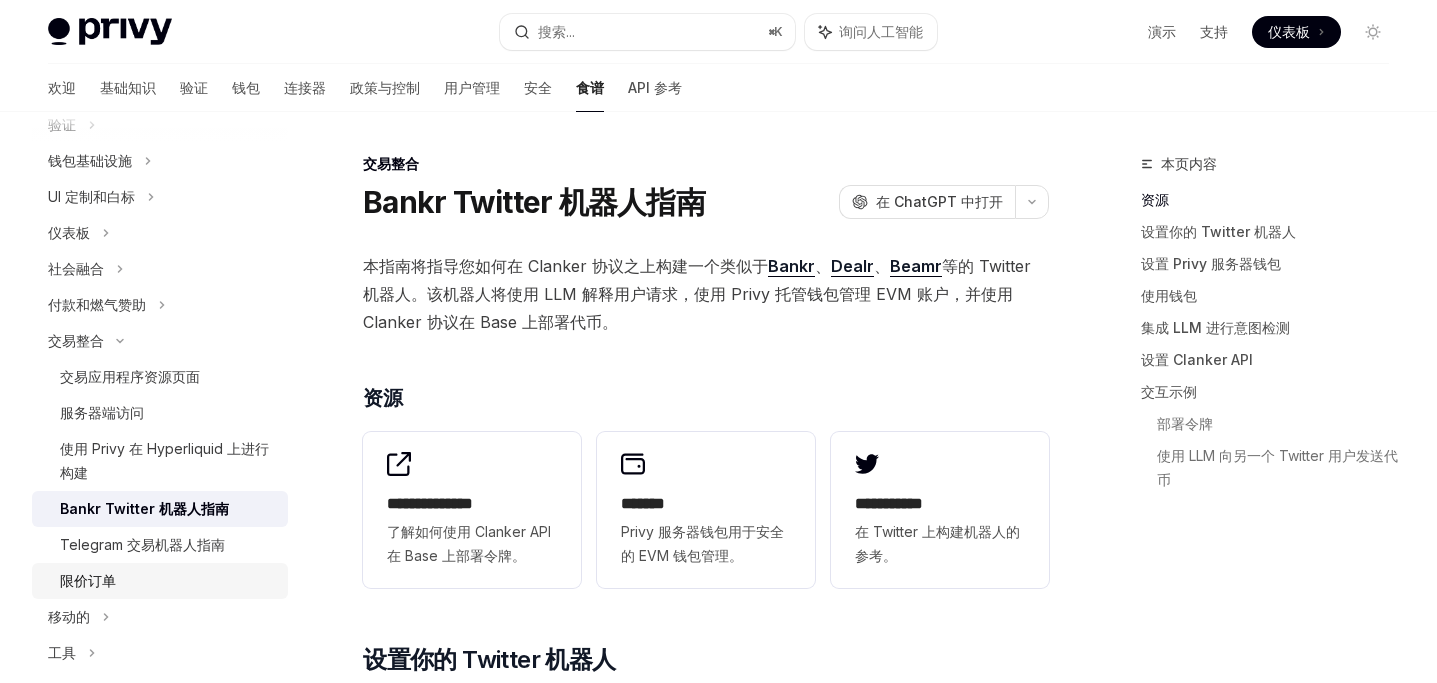 click on "限价订单" at bounding box center [88, 580] 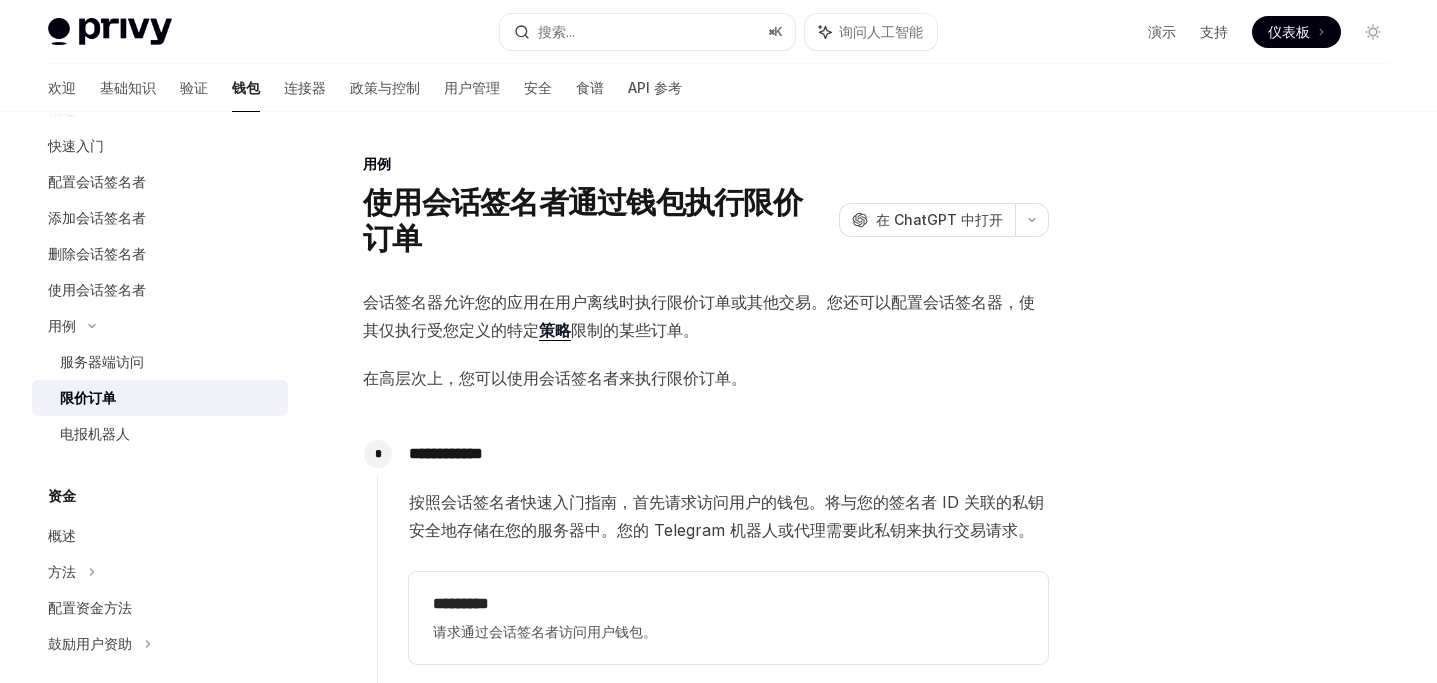 scroll, scrollTop: 696, scrollLeft: 0, axis: vertical 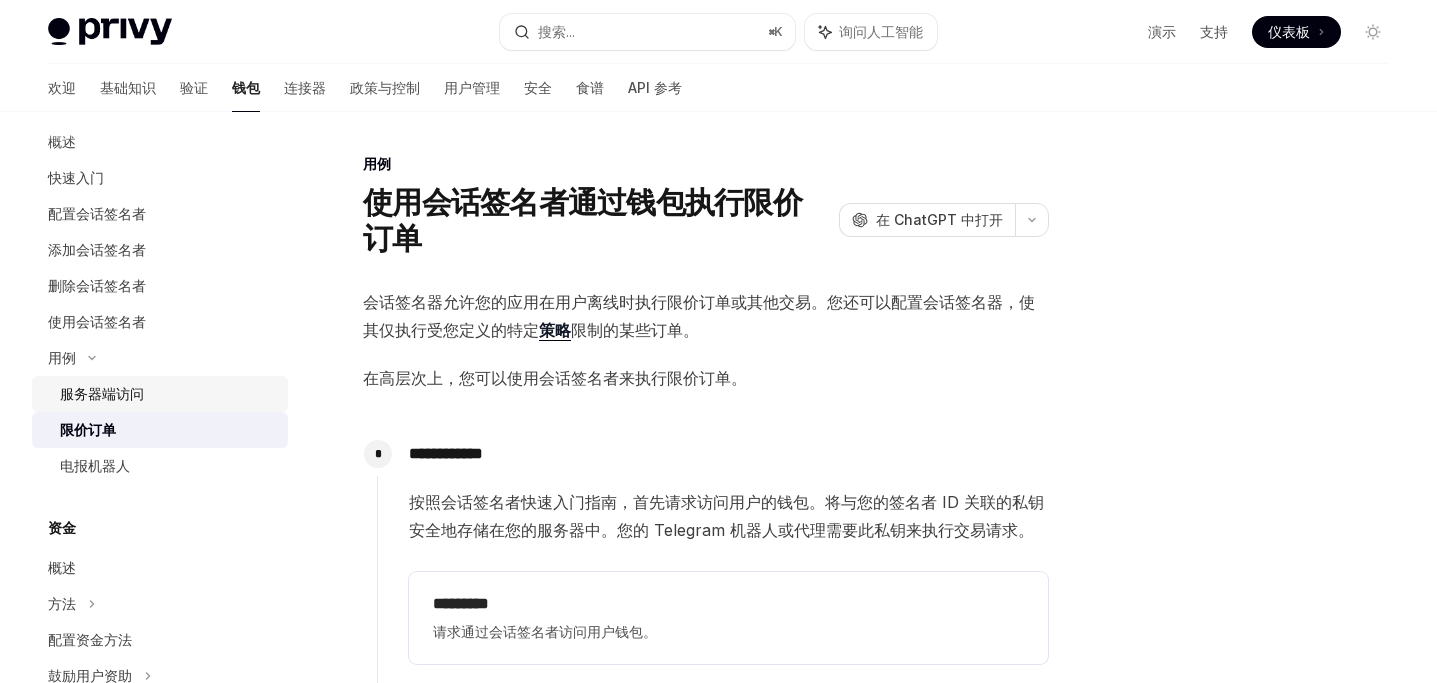 click on "服务器端访问" at bounding box center [160, 394] 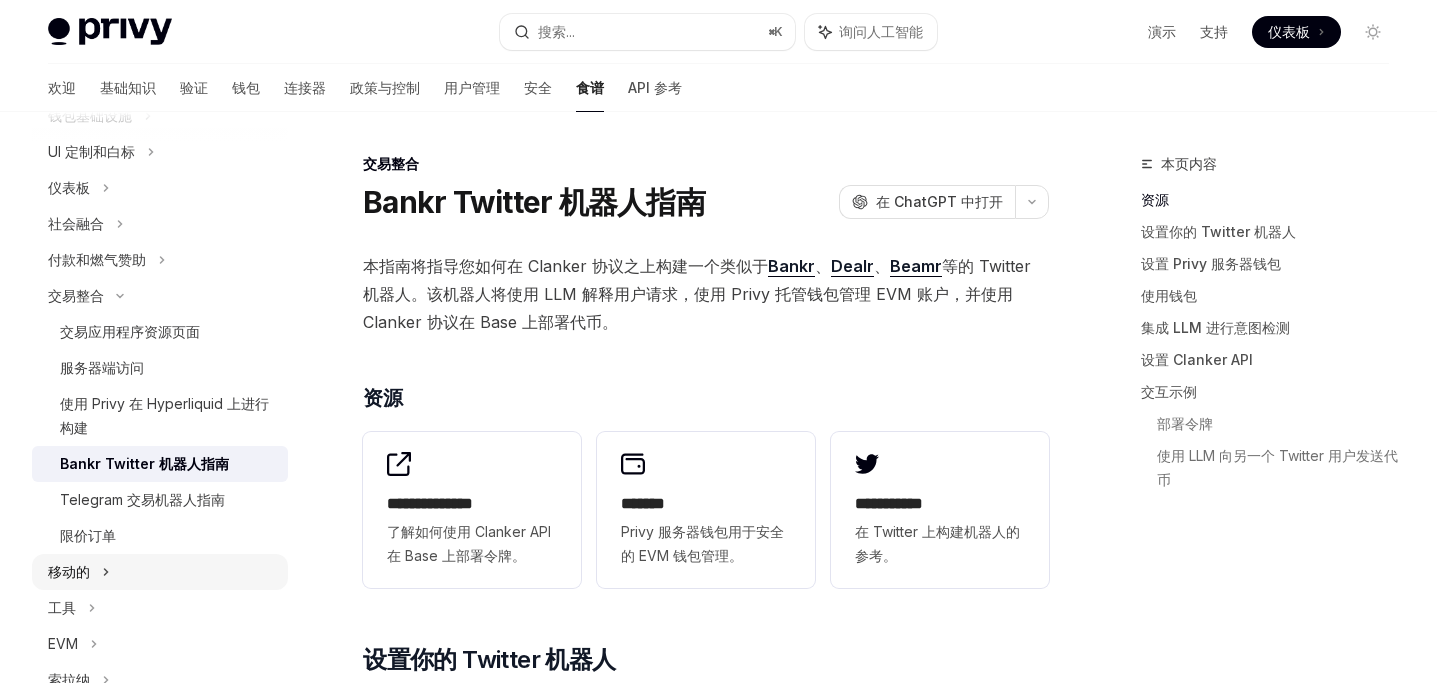 scroll, scrollTop: 181, scrollLeft: 0, axis: vertical 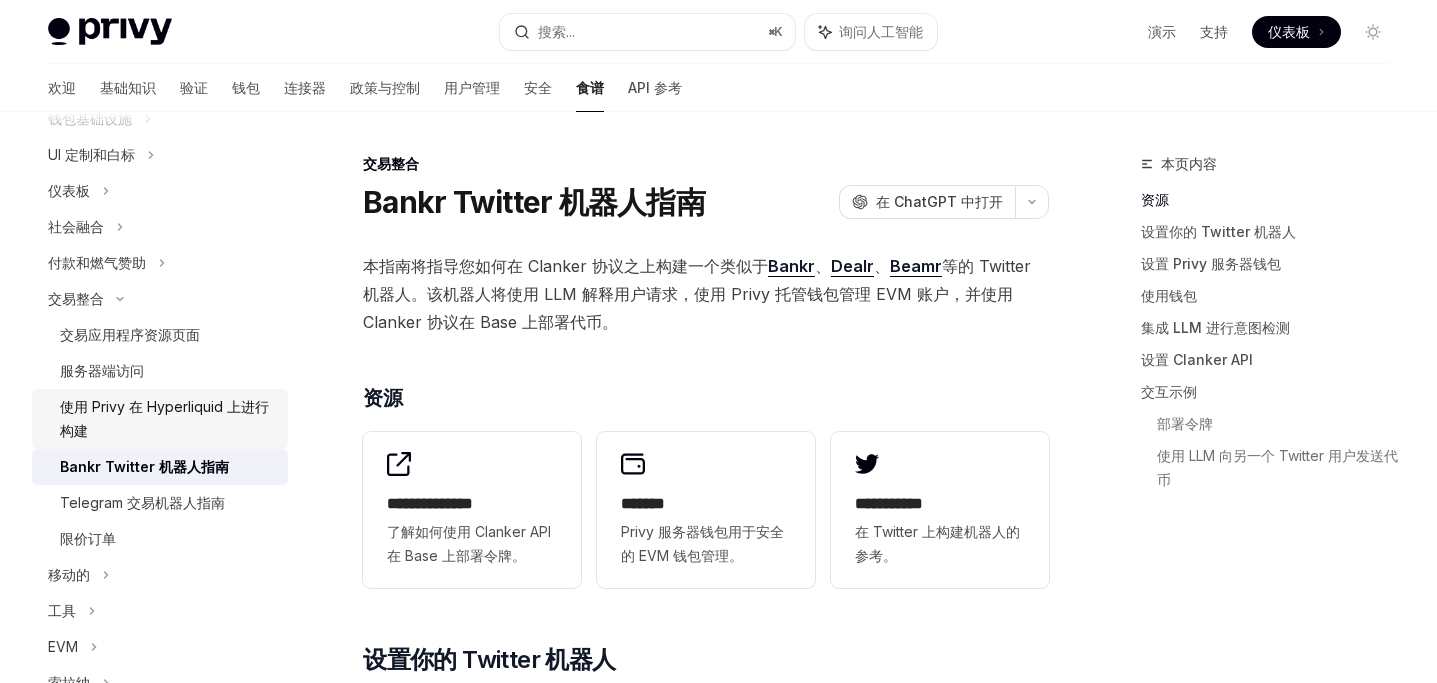 click on "使用 Privy 在 Hyperliquid 上进行构建" at bounding box center [168, 419] 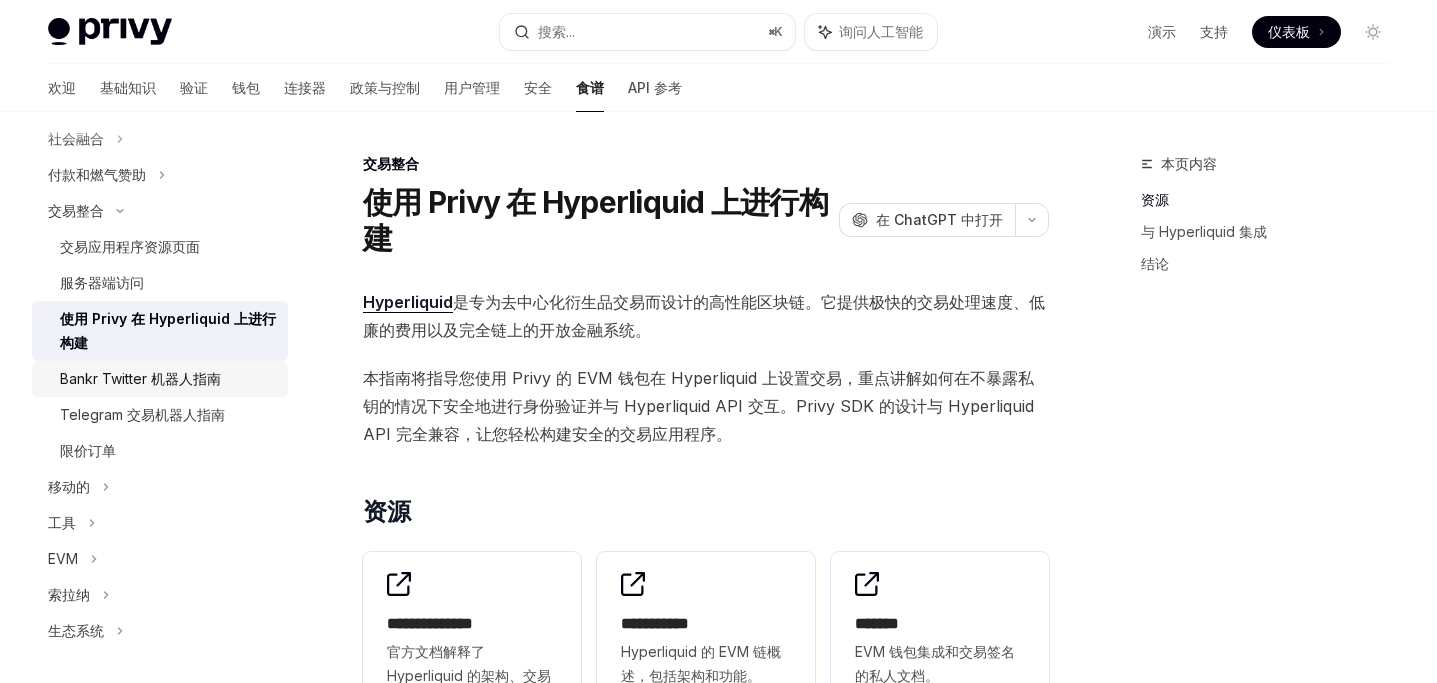 scroll, scrollTop: 275, scrollLeft: 0, axis: vertical 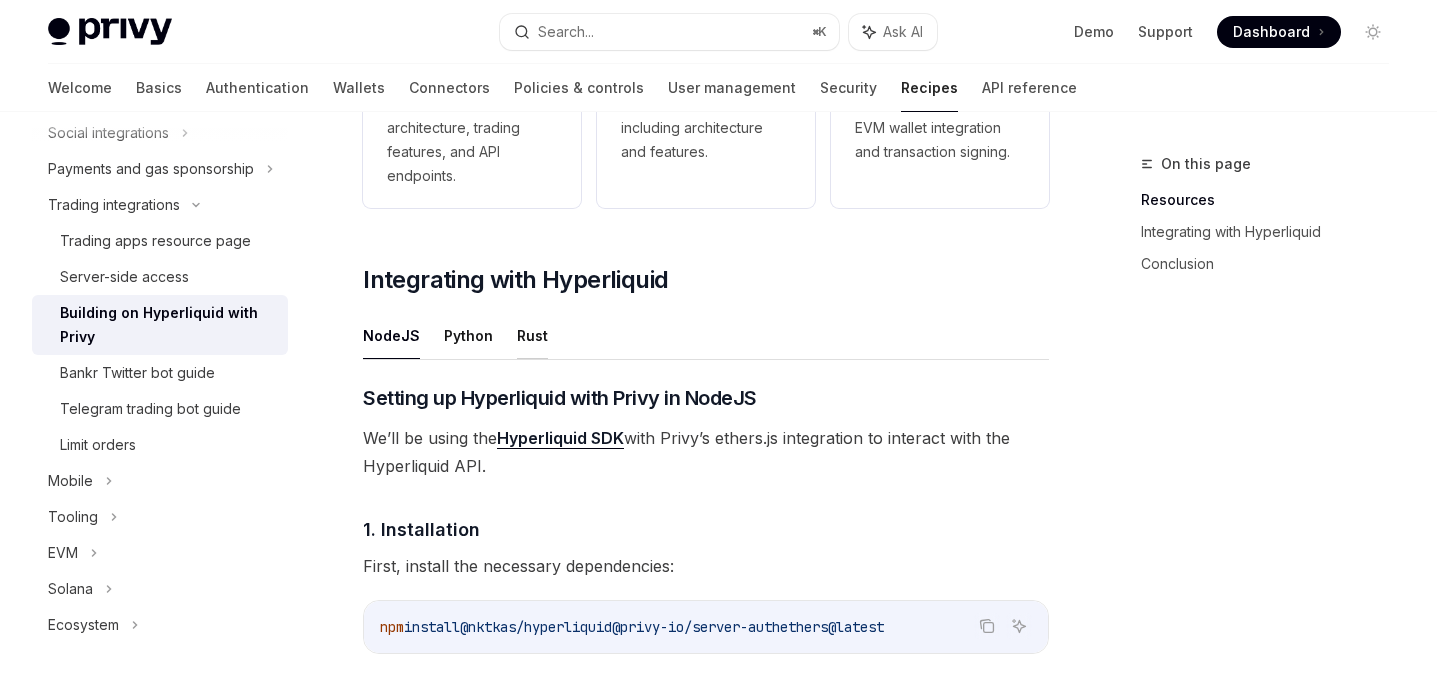 click on "Rust" at bounding box center [532, 335] 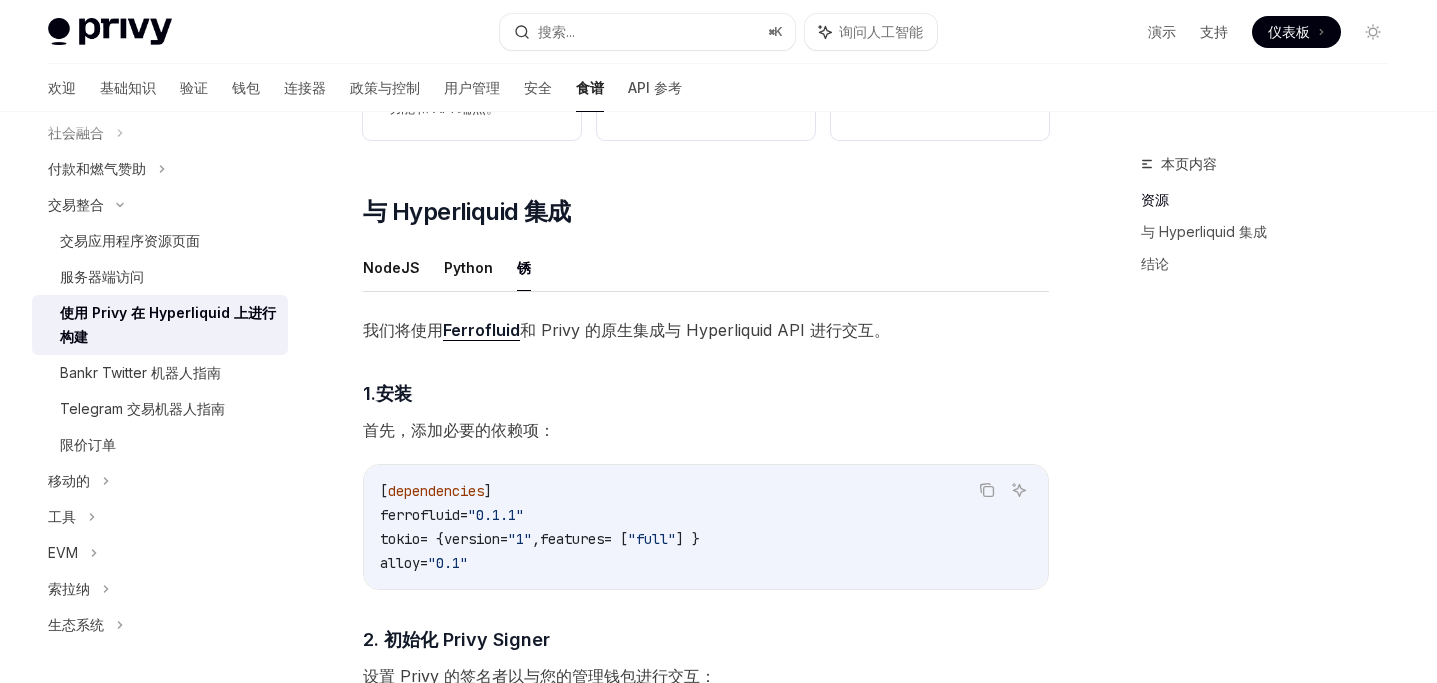 scroll, scrollTop: 275, scrollLeft: 0, axis: vertical 